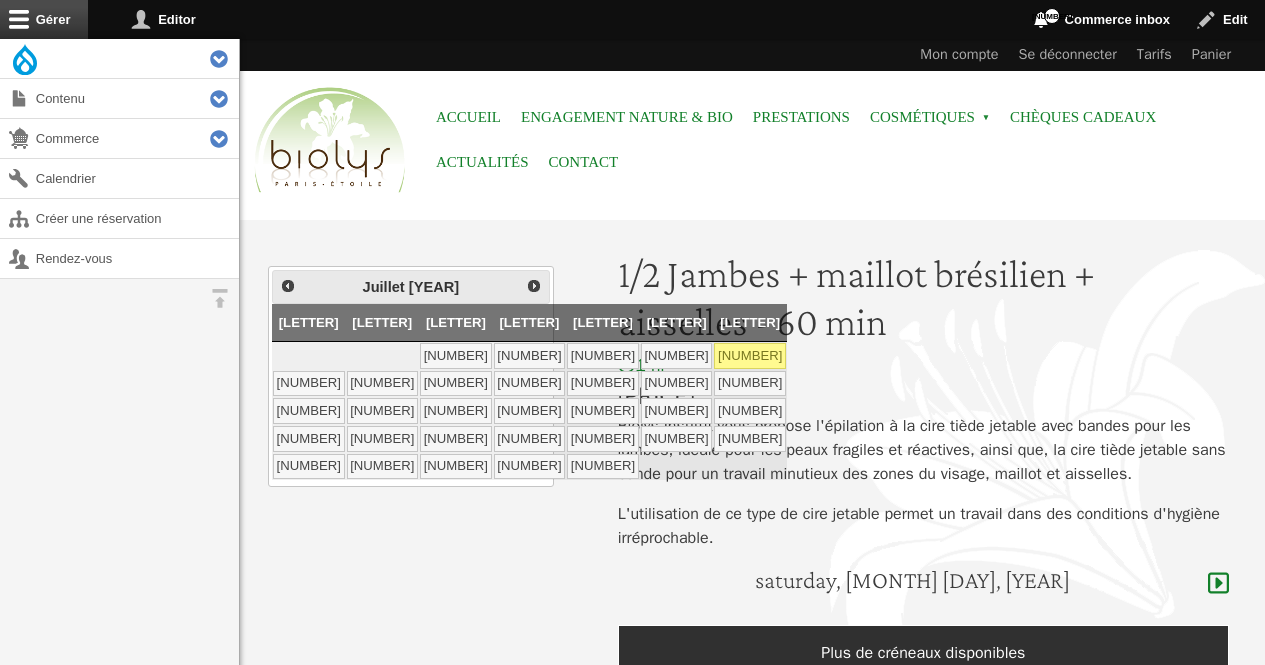 scroll, scrollTop: 0, scrollLeft: 0, axis: both 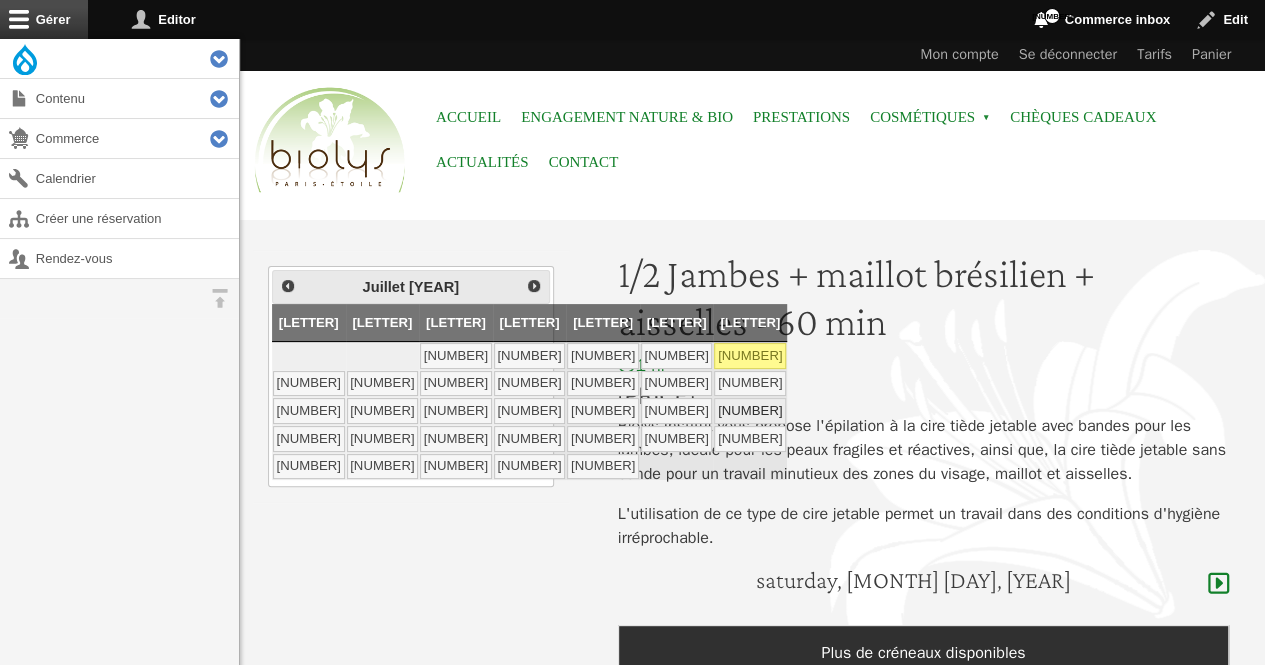 click on "[NUMBER]" at bounding box center (750, 411) 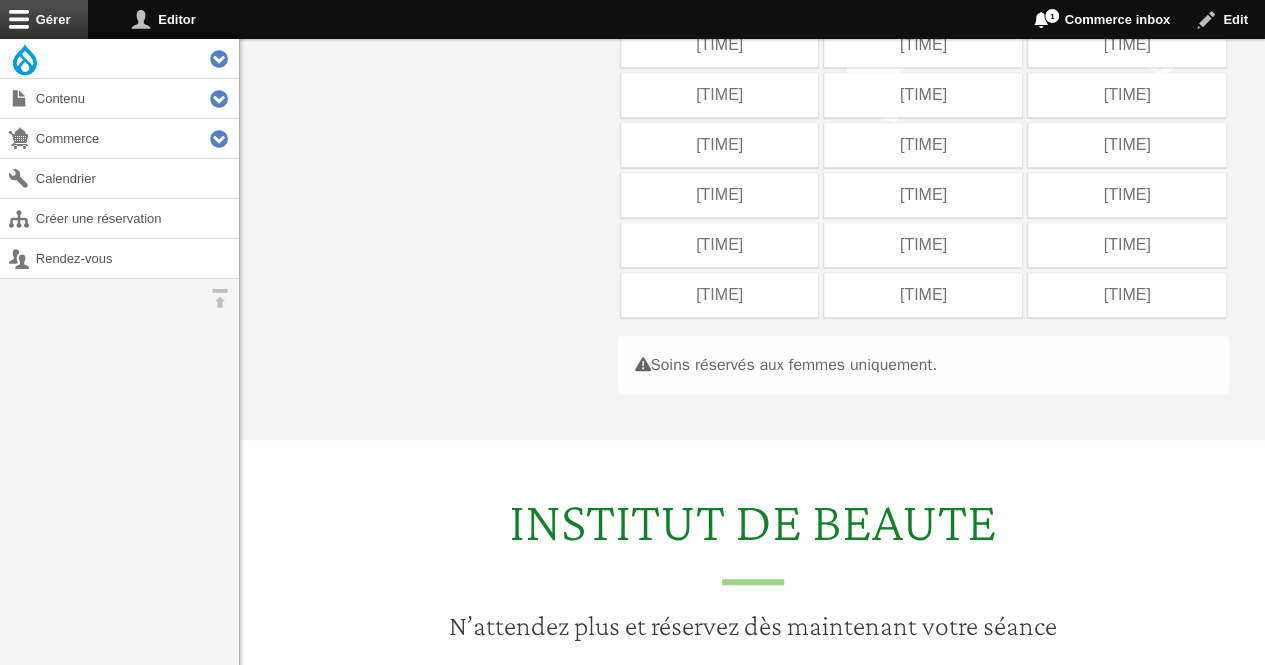 scroll, scrollTop: 565, scrollLeft: 0, axis: vertical 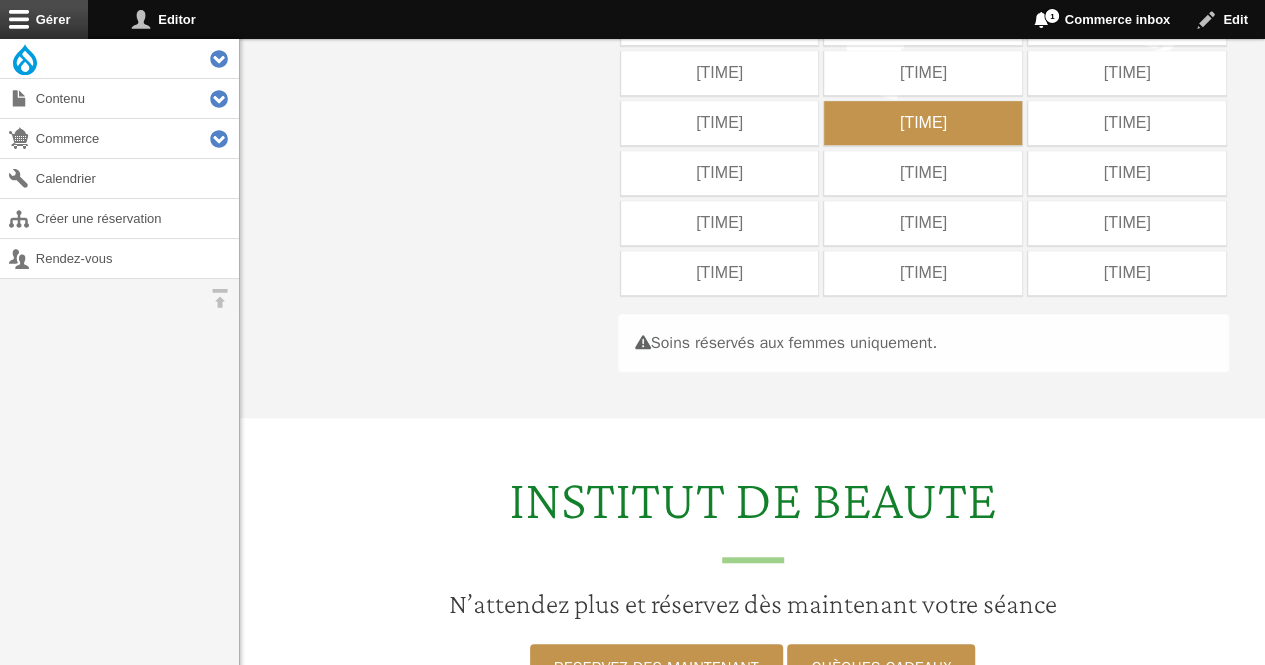 click on "[TIME]" at bounding box center [923, 123] 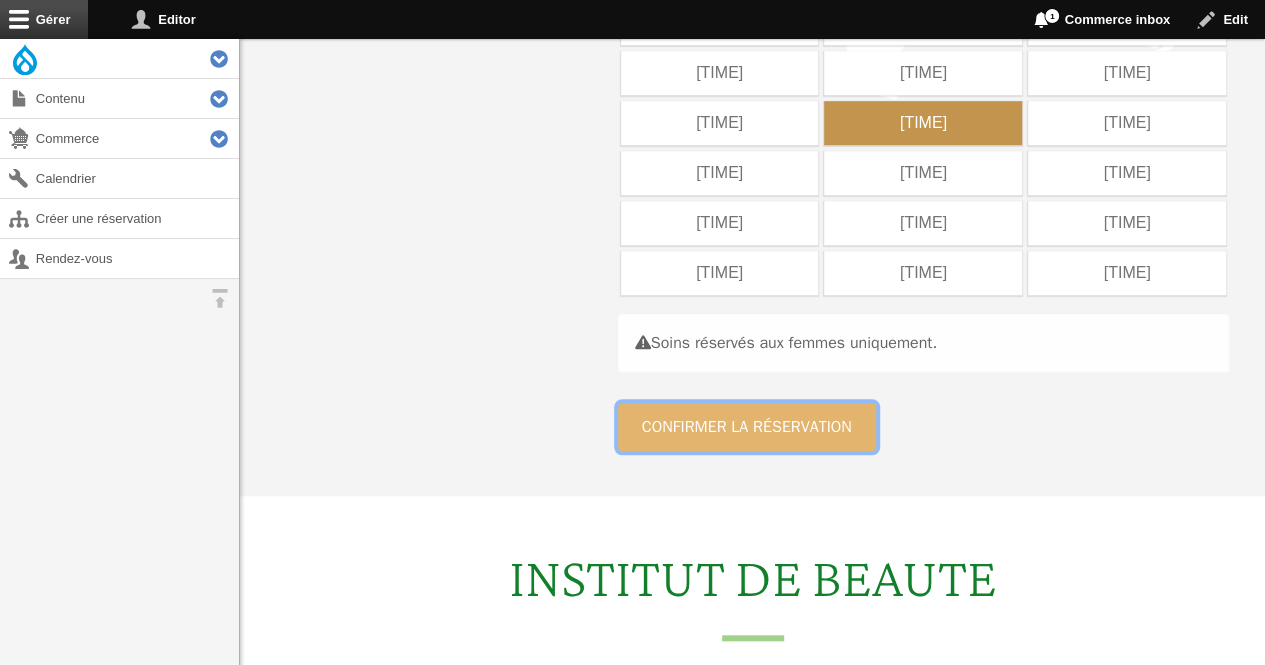 click on "Confirmer la réservation" at bounding box center [747, 427] 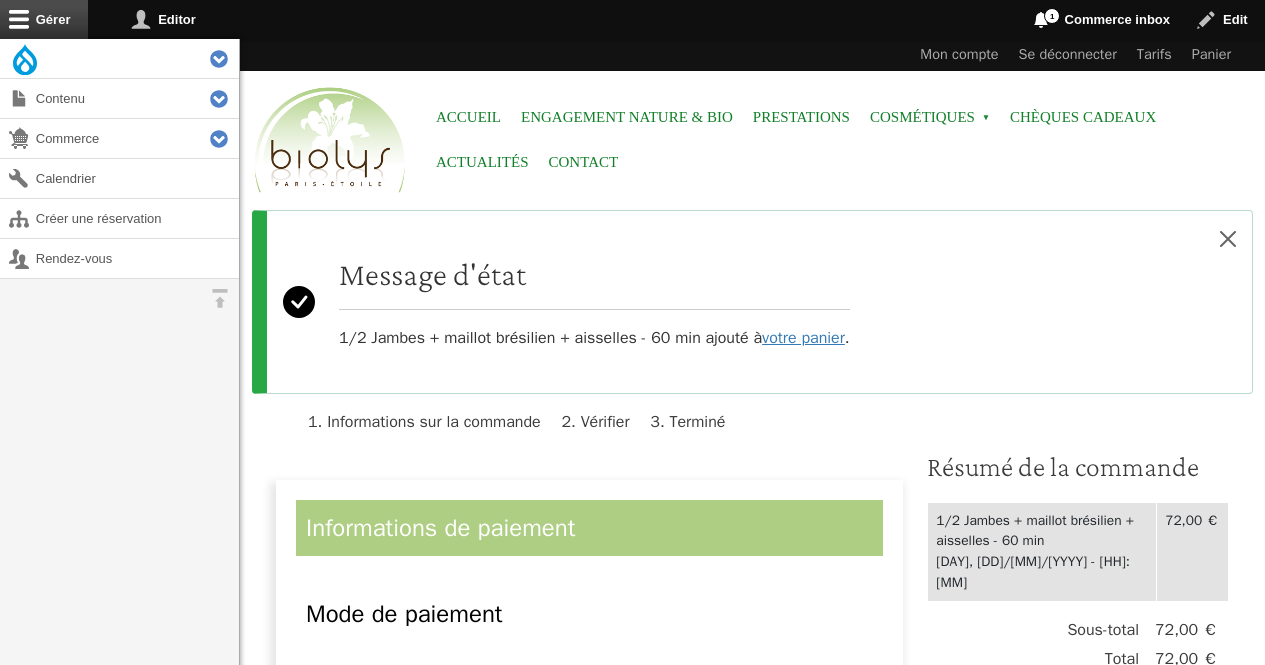 scroll, scrollTop: 0, scrollLeft: 0, axis: both 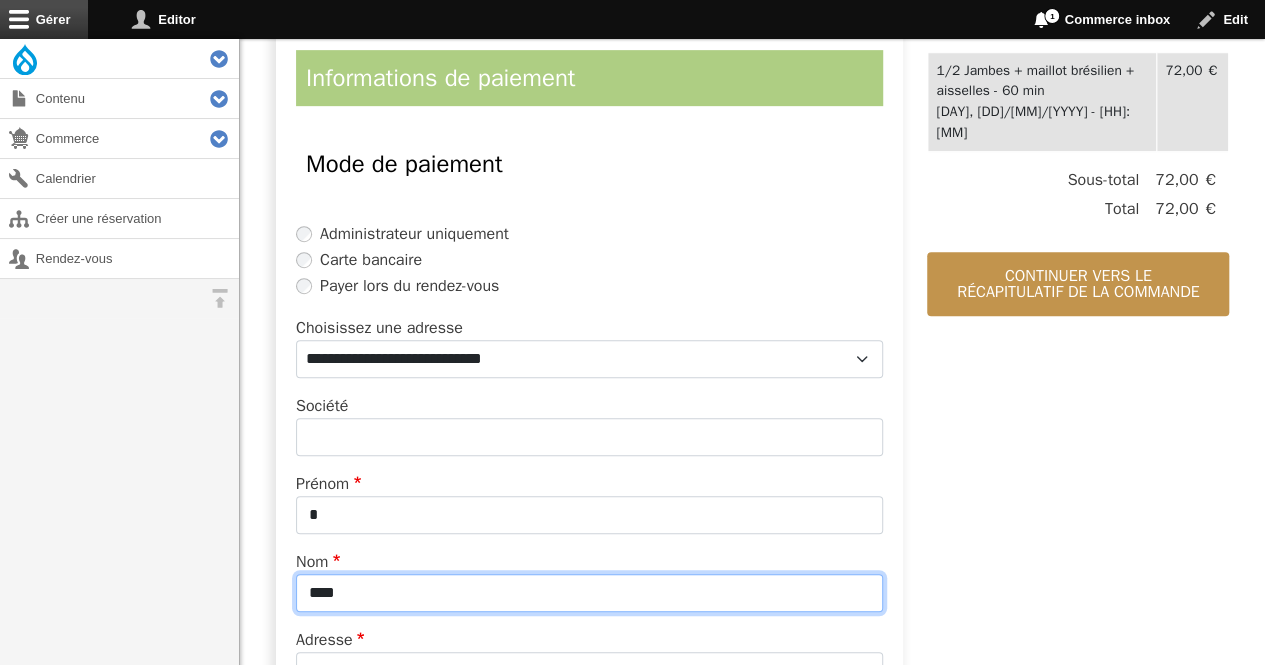 click on "****" at bounding box center (589, 593) 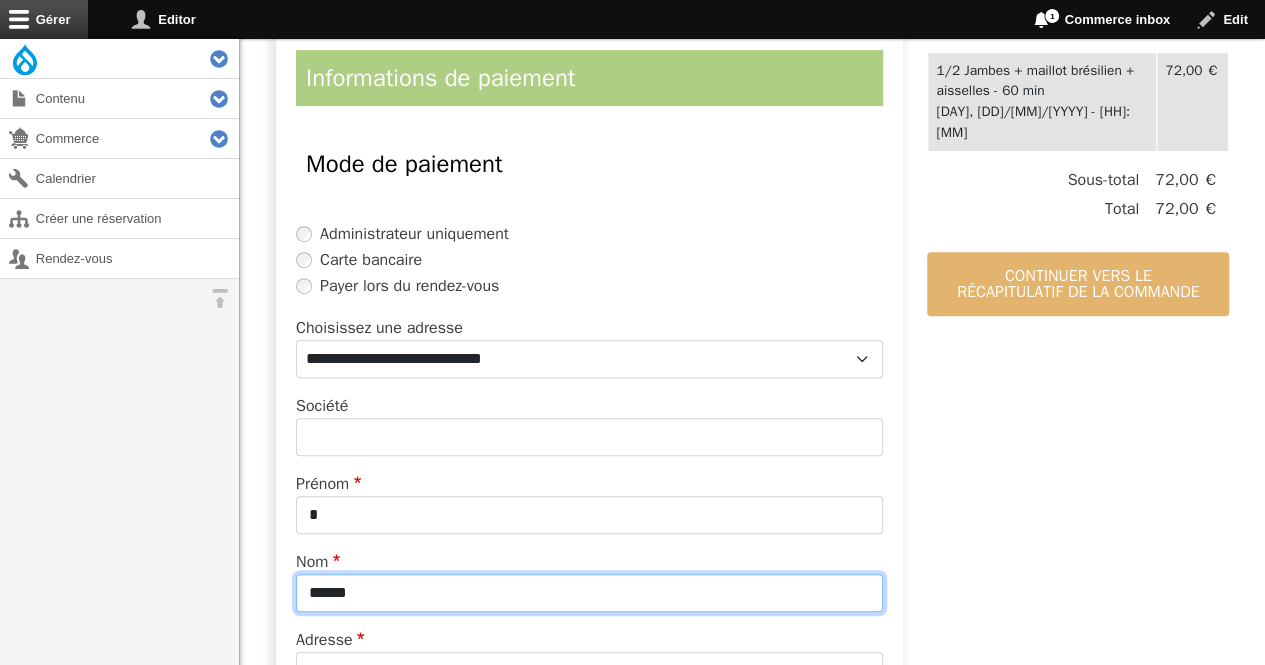 type on "******" 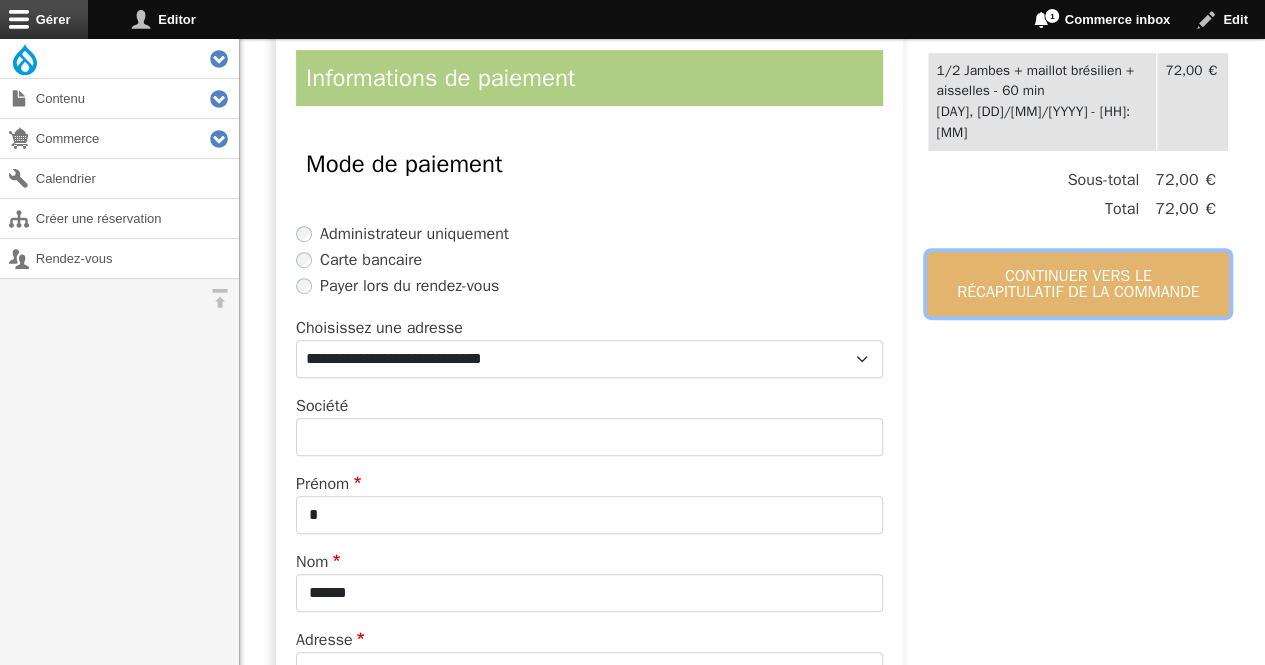click on "Continuer vers le récapitulatif de la commande" at bounding box center [1078, 284] 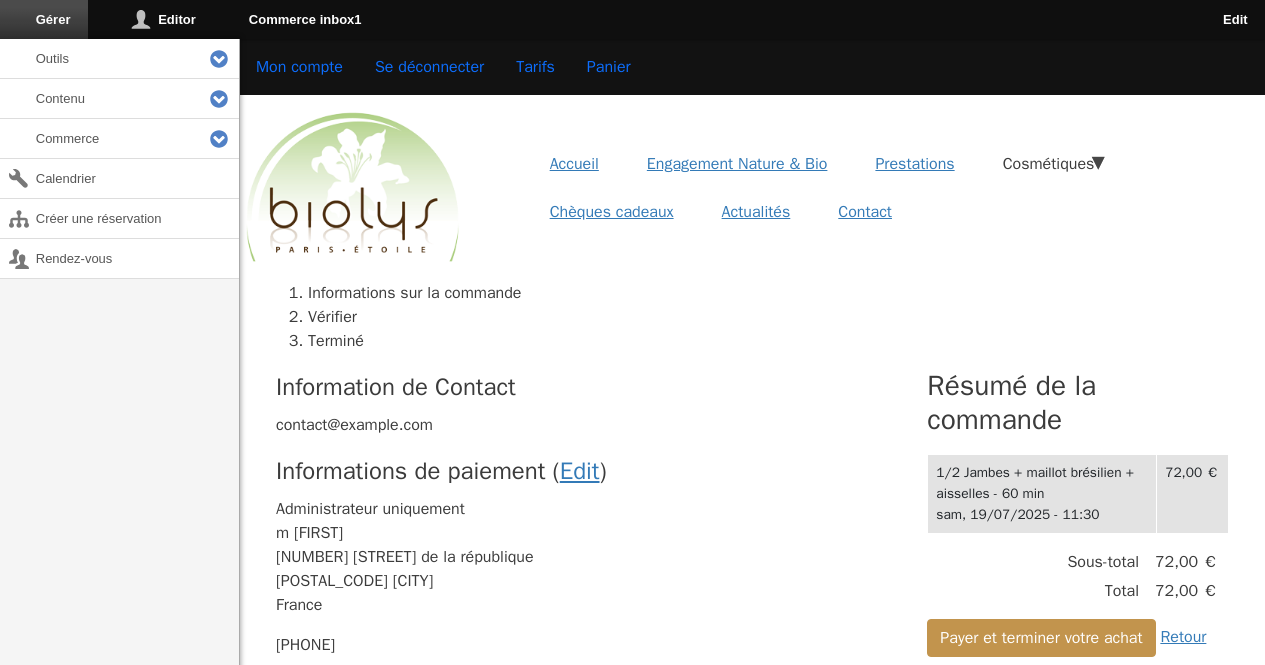 scroll, scrollTop: 0, scrollLeft: 0, axis: both 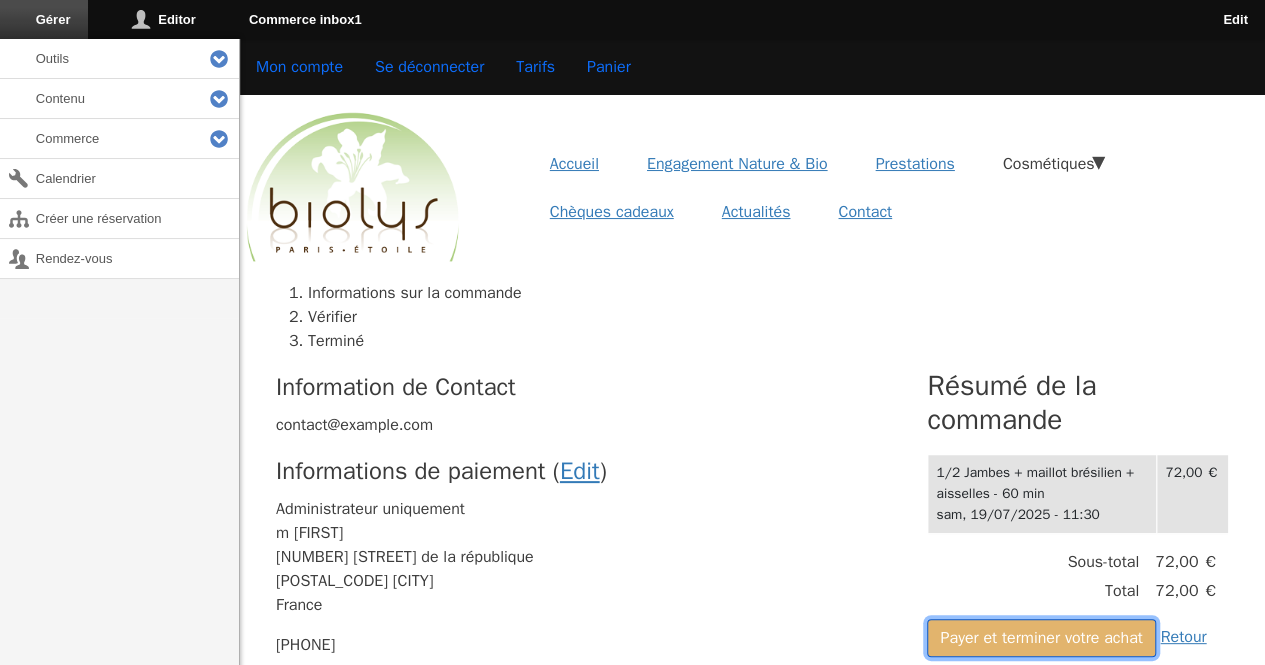 click on "Payer et terminer votre achat" at bounding box center [1041, 638] 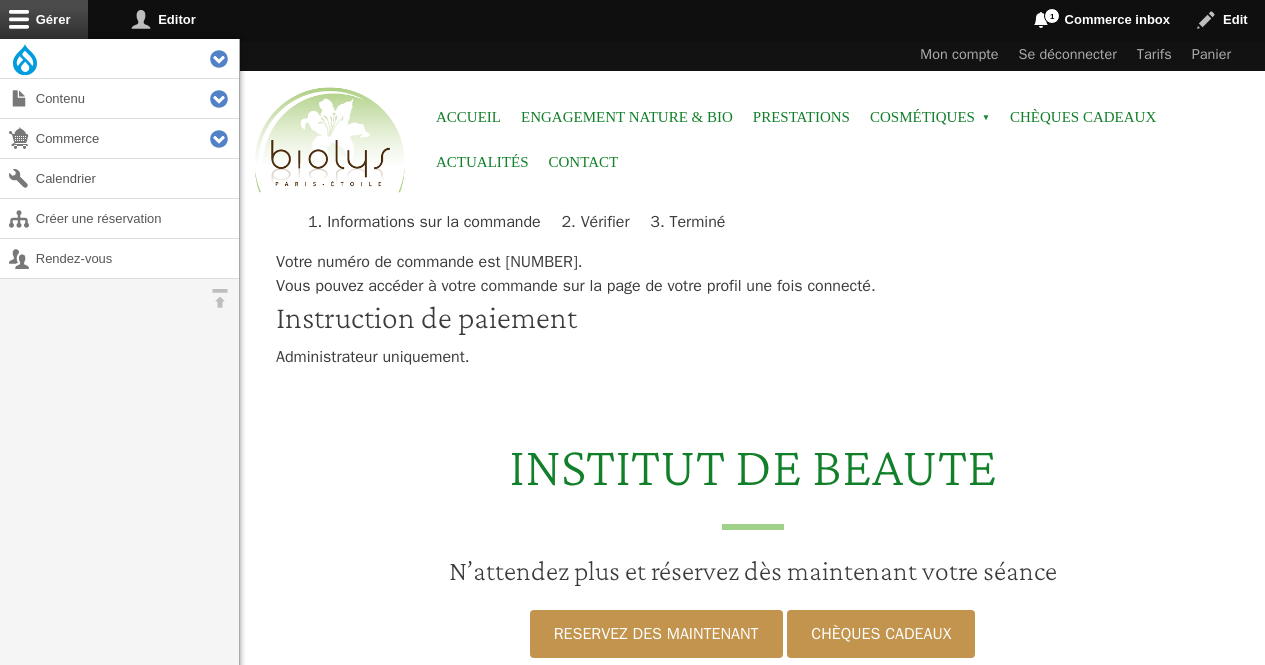 scroll, scrollTop: 0, scrollLeft: 0, axis: both 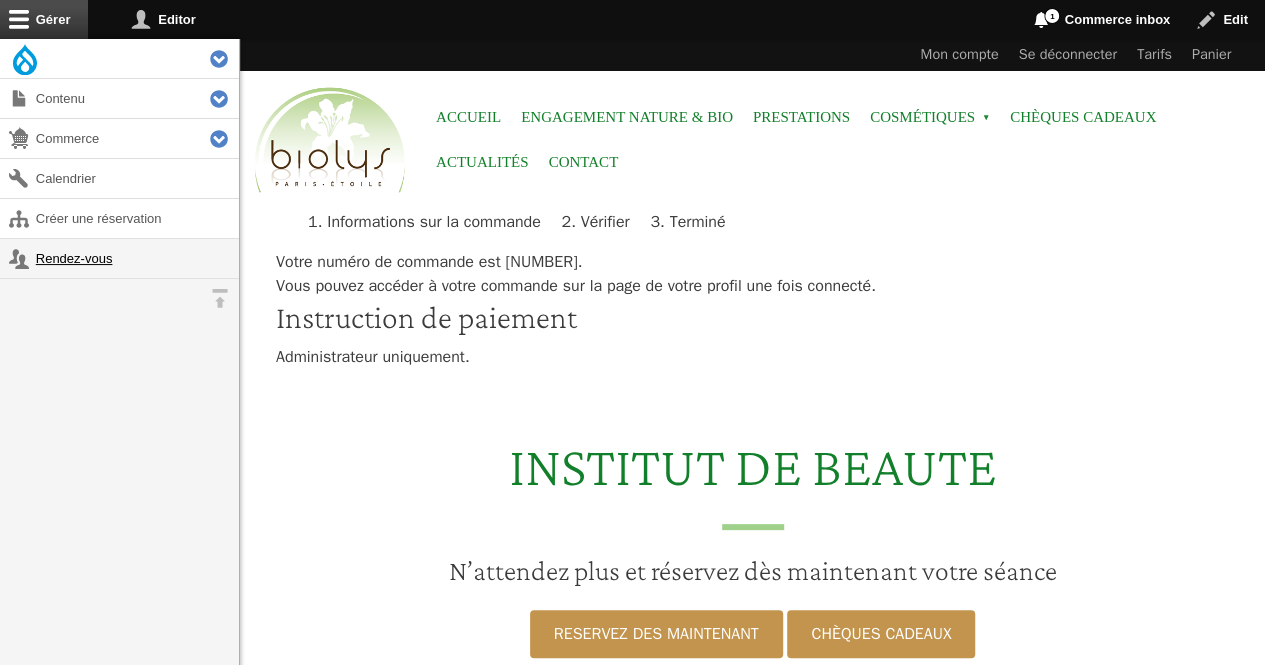 click on "Rendez-vous" at bounding box center (119, 258) 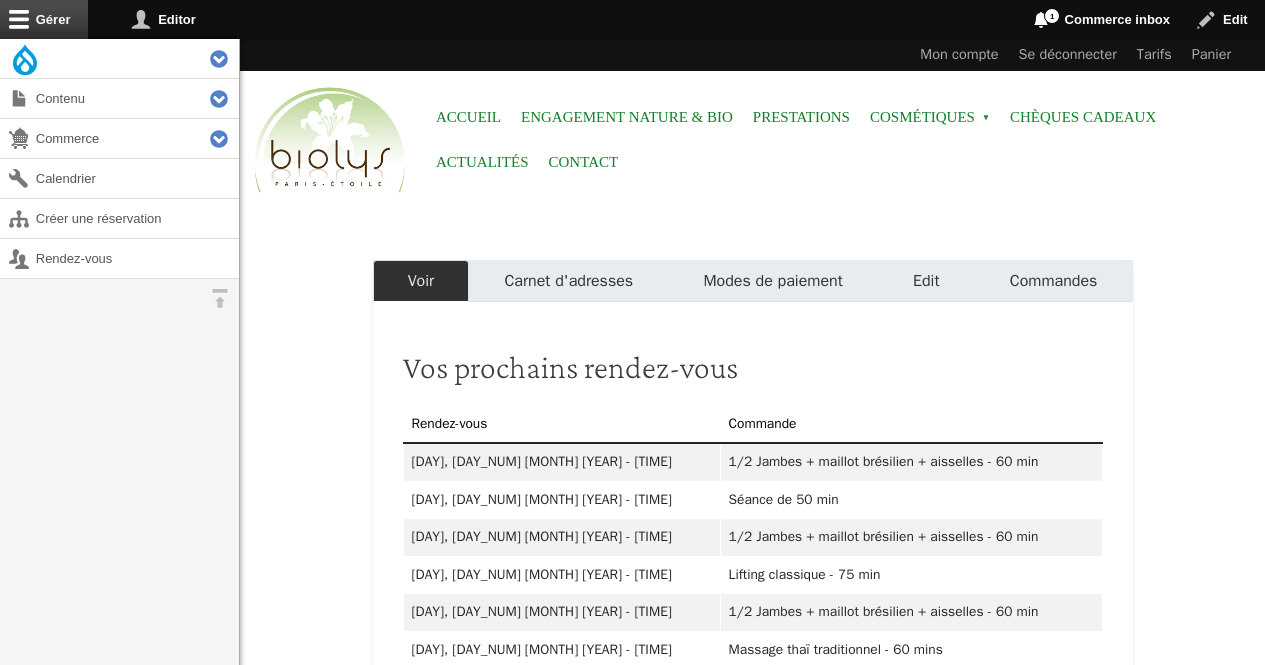 scroll, scrollTop: 0, scrollLeft: 0, axis: both 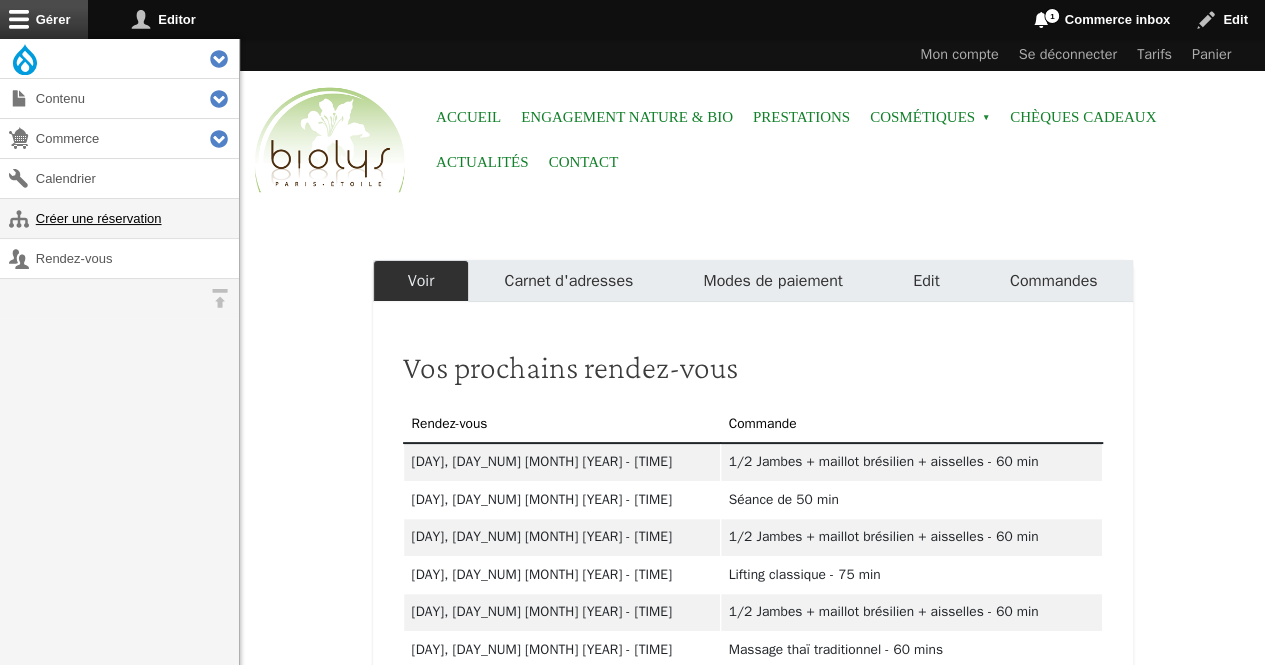 click on "Créer une réservation" at bounding box center (119, 218) 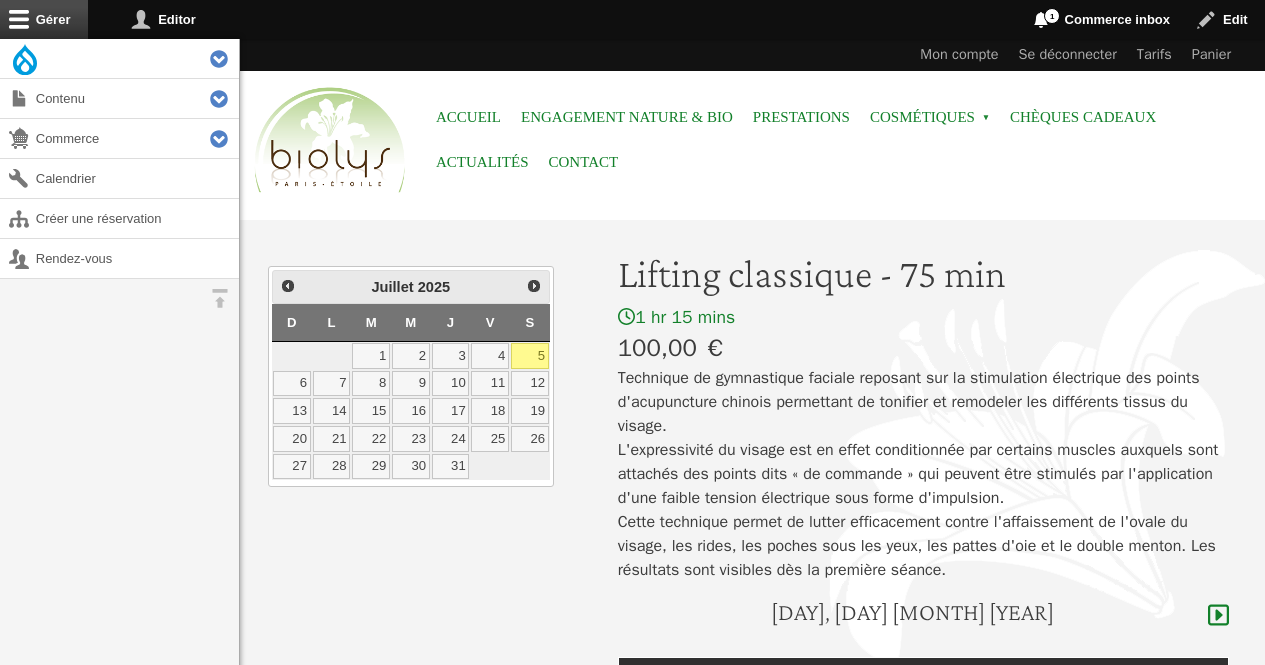 scroll, scrollTop: 0, scrollLeft: 0, axis: both 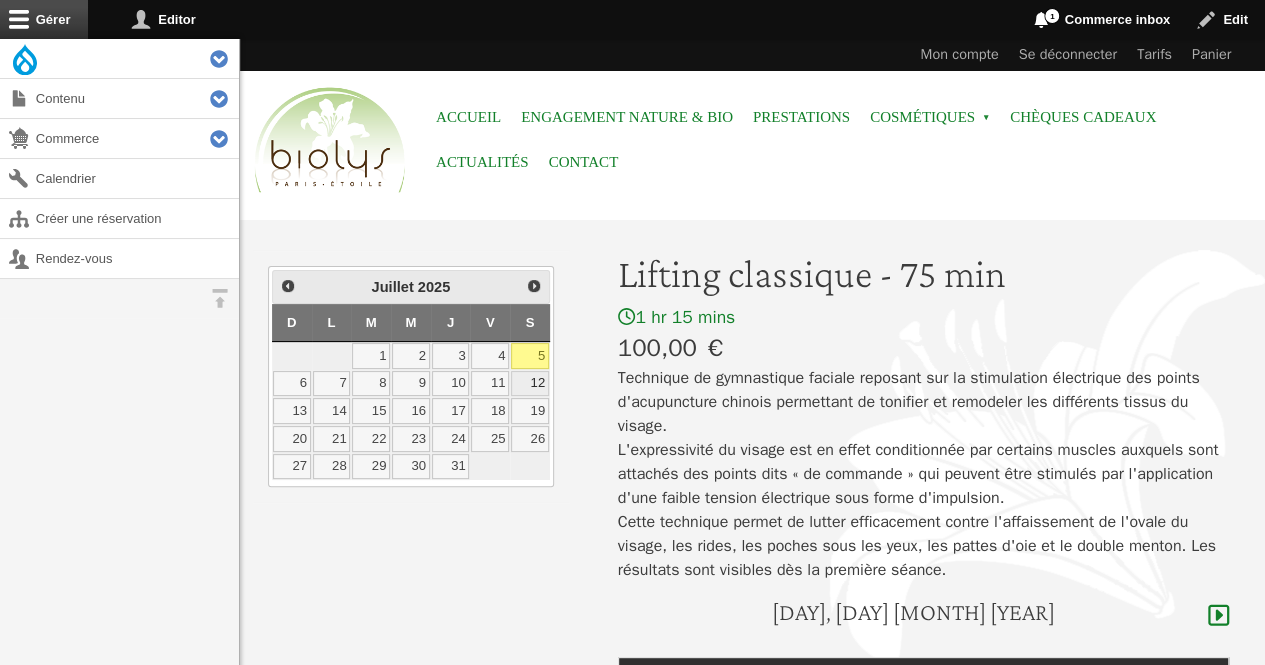 click on "12" at bounding box center [530, 384] 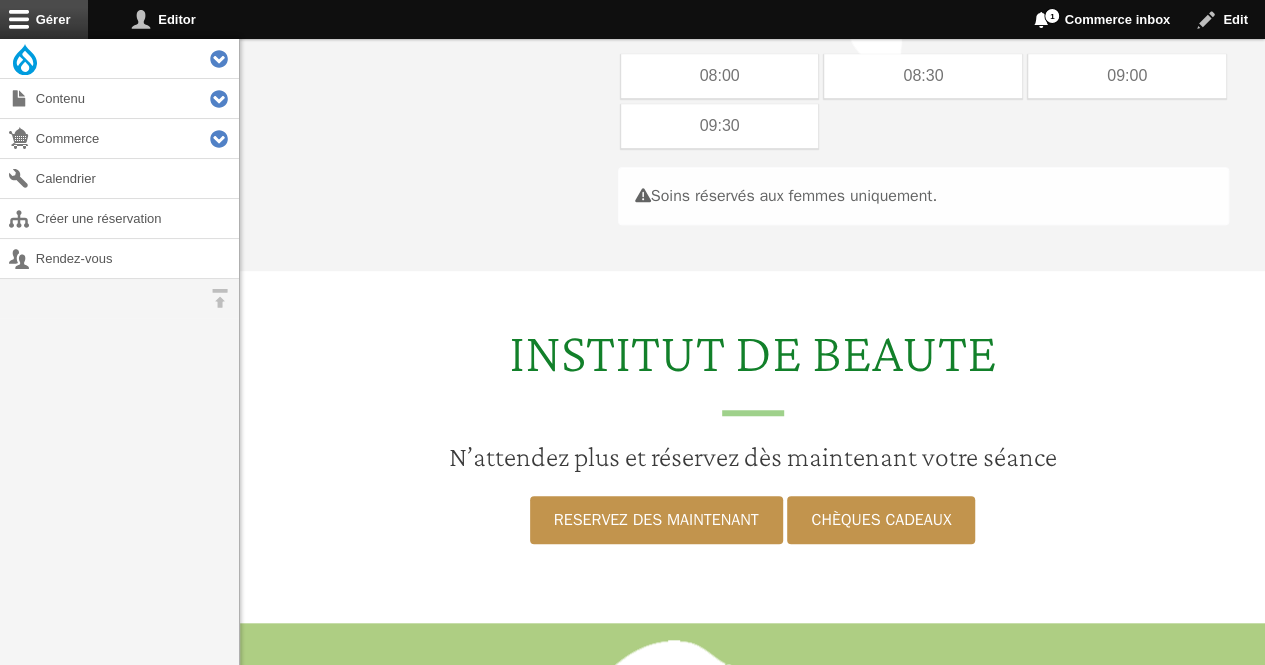 scroll, scrollTop: 597, scrollLeft: 0, axis: vertical 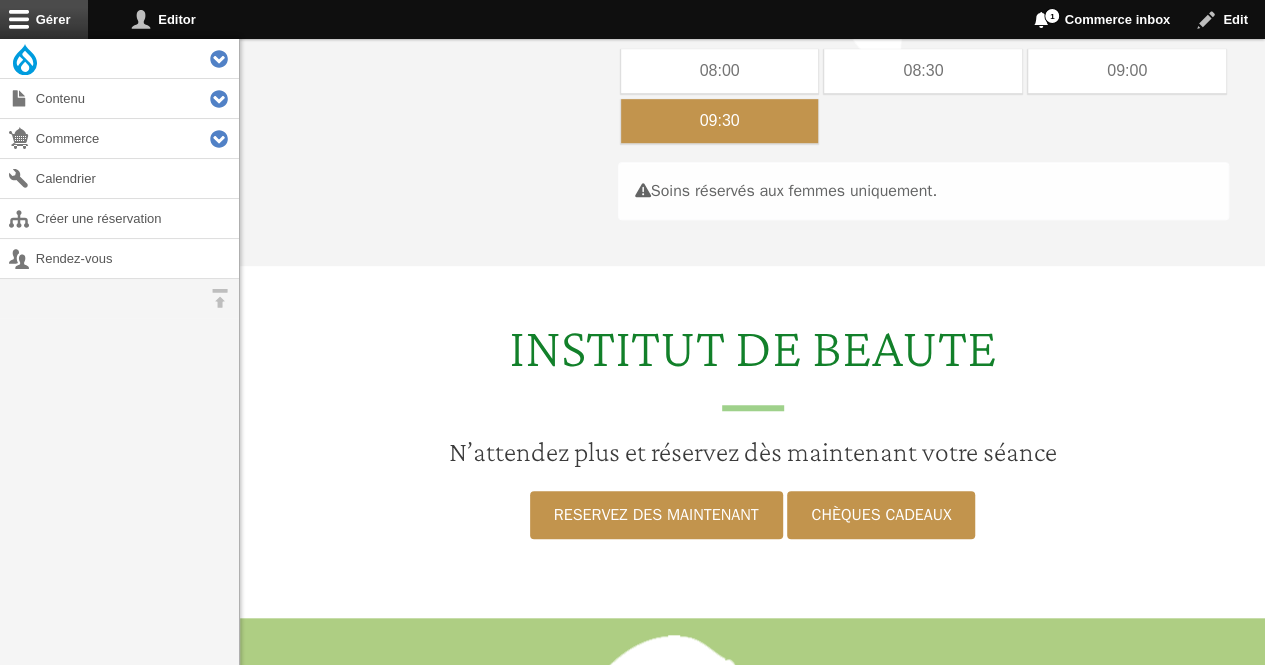 click on "09:30" at bounding box center (720, 121) 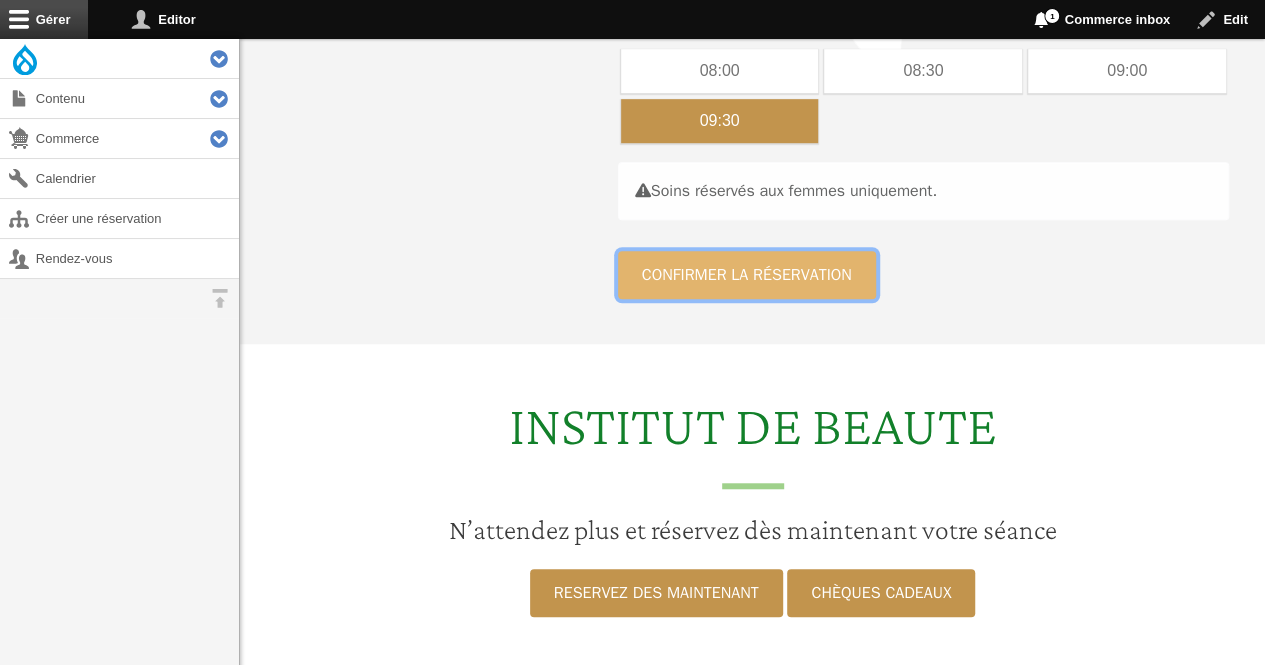 click on "Confirmer la réservation" at bounding box center (747, 275) 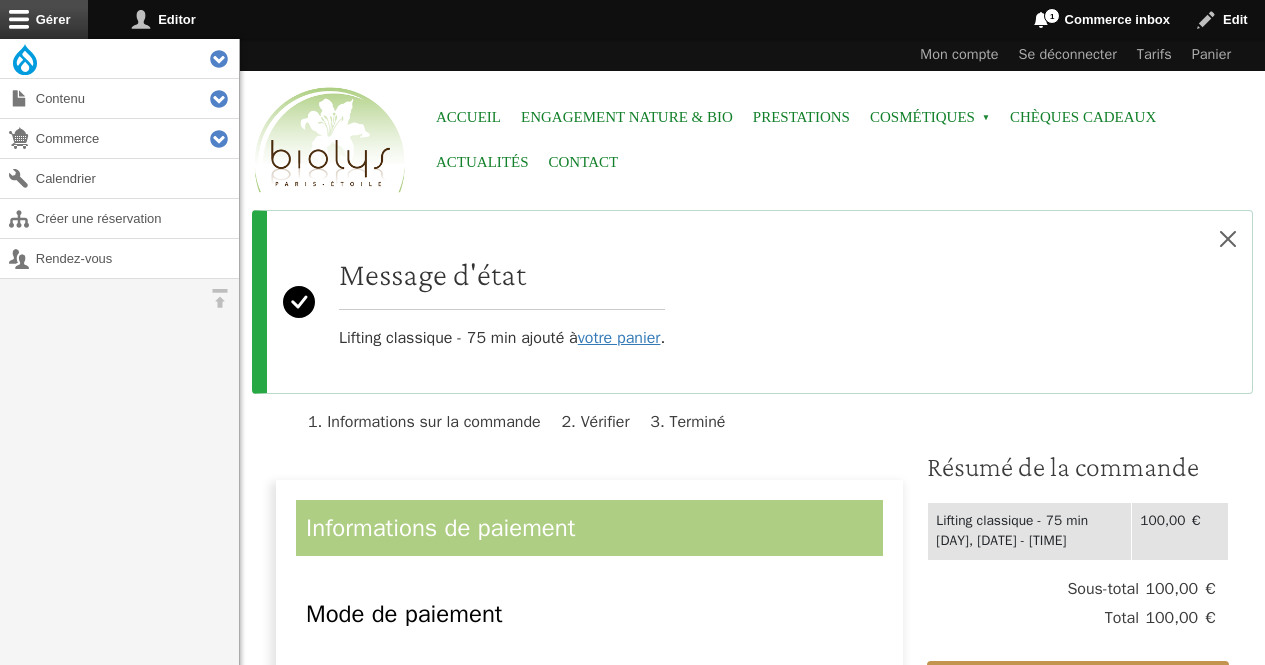 scroll, scrollTop: 0, scrollLeft: 0, axis: both 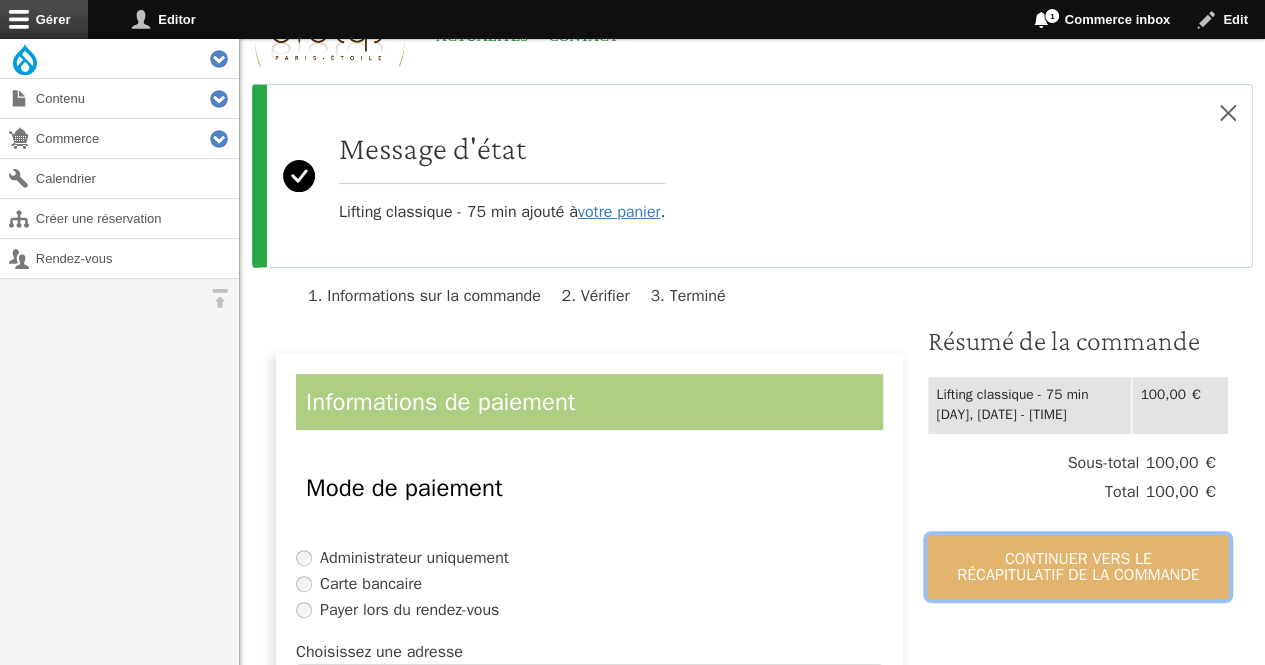 click on "Continuer vers le récapitulatif de la commande" at bounding box center [1078, 567] 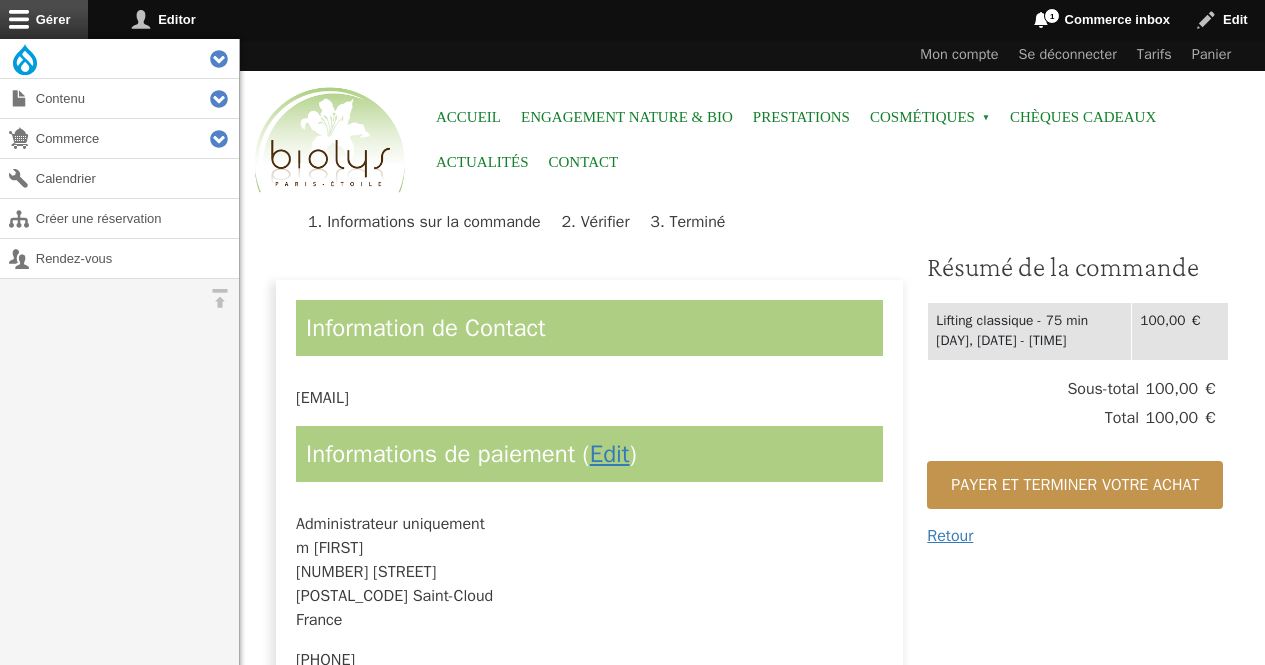 scroll, scrollTop: 0, scrollLeft: 0, axis: both 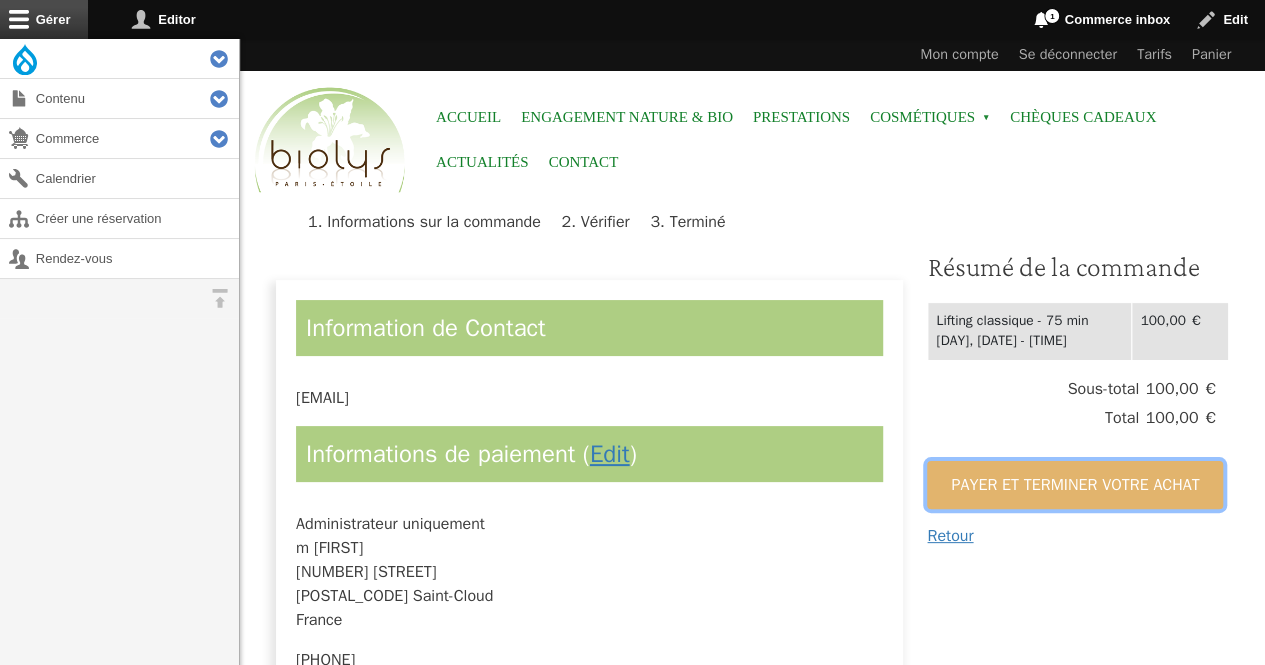 click on "Payer et terminer votre achat" at bounding box center (1075, 485) 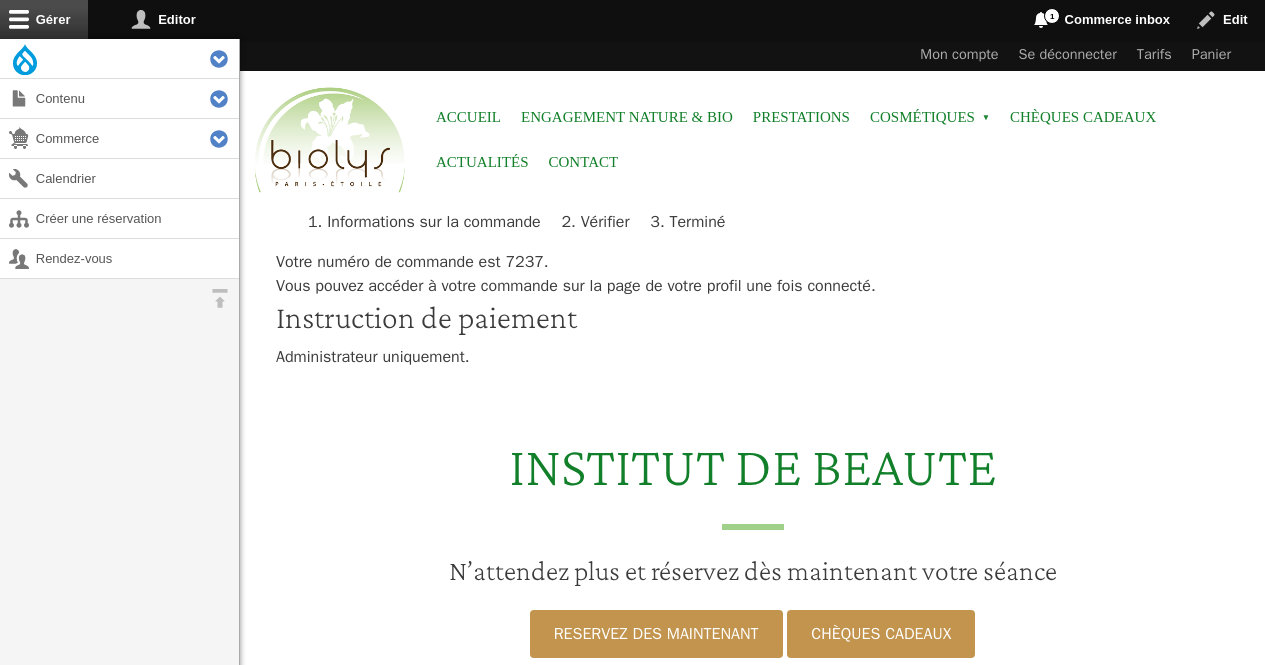 scroll, scrollTop: 0, scrollLeft: 0, axis: both 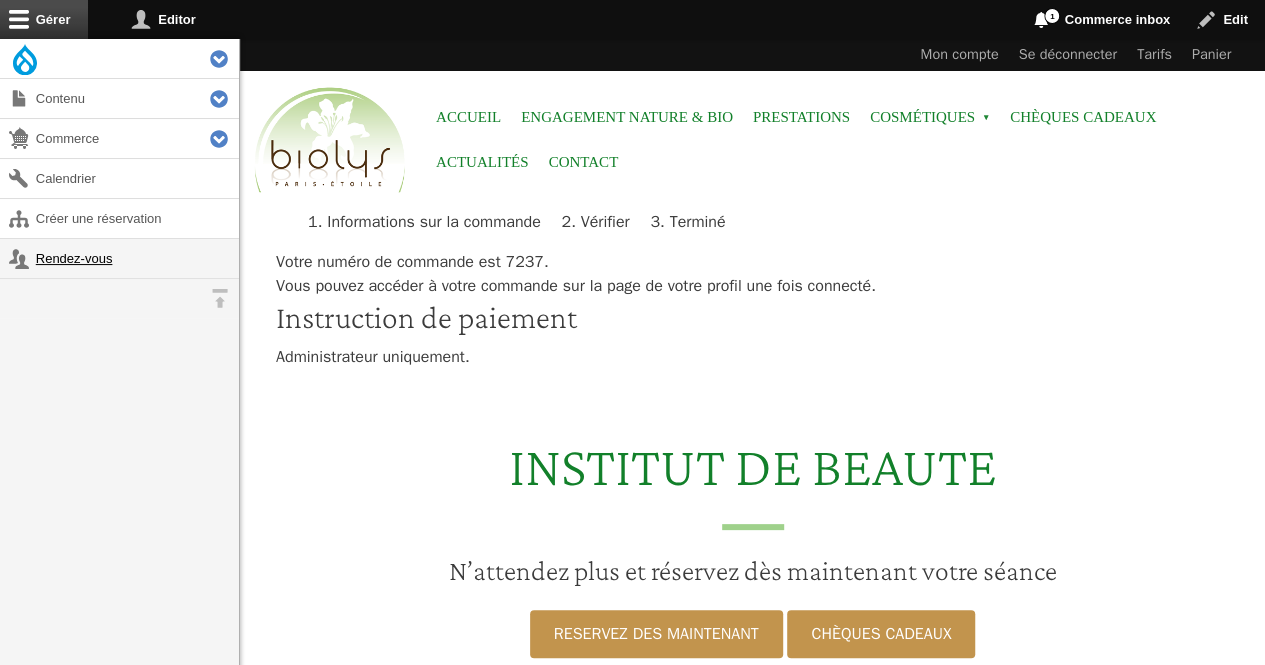 click on "Rendez-vous" at bounding box center (119, 258) 